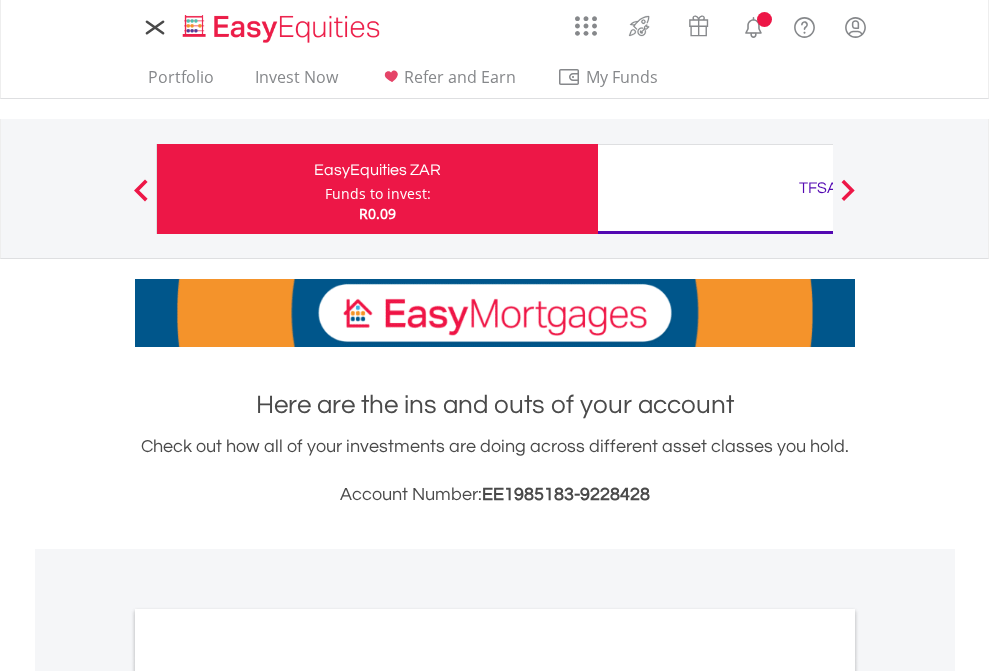 scroll, scrollTop: 0, scrollLeft: 0, axis: both 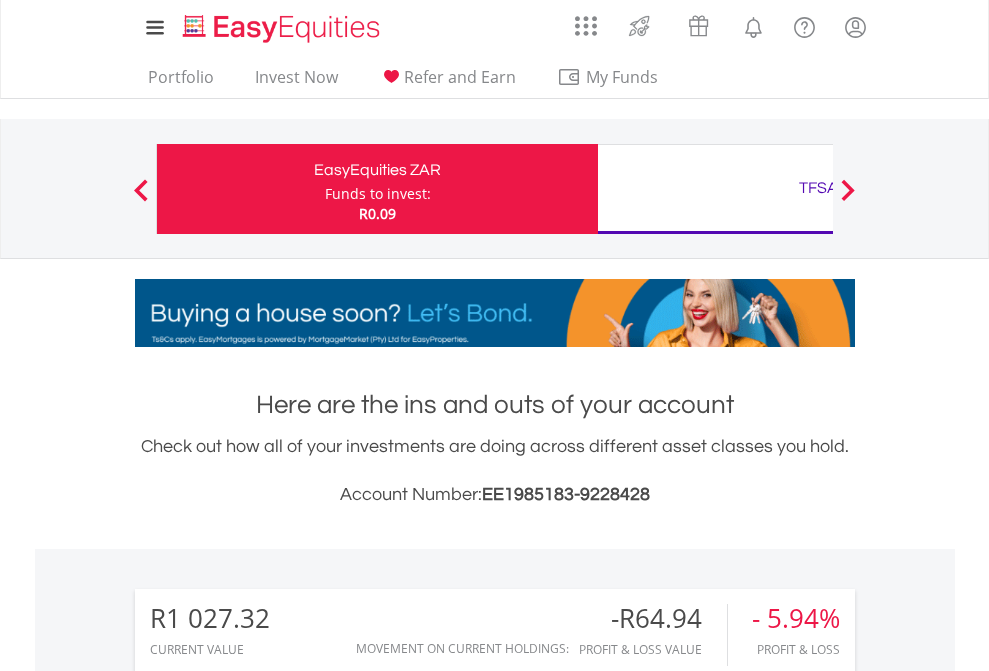 click on "Funds to invest:" at bounding box center [378, 194] 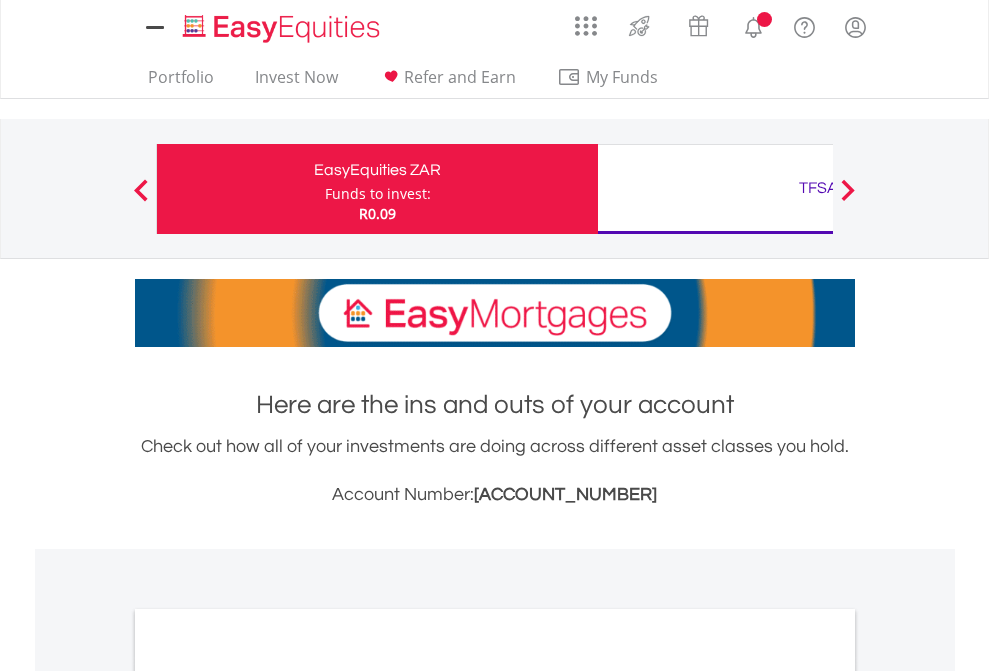 scroll, scrollTop: 0, scrollLeft: 0, axis: both 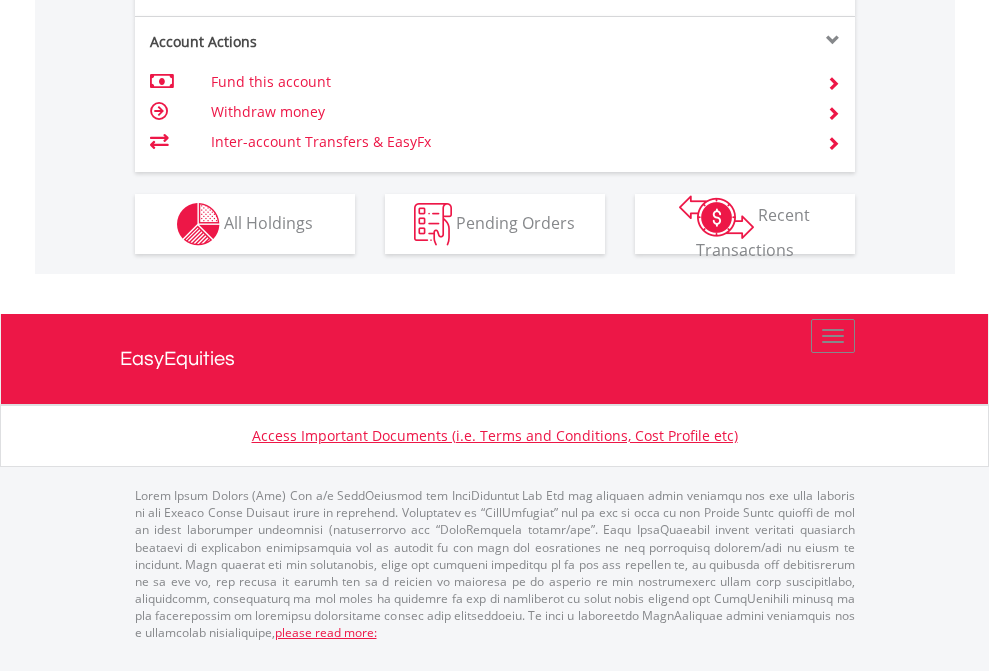 click on "Investment types" at bounding box center [706, -337] 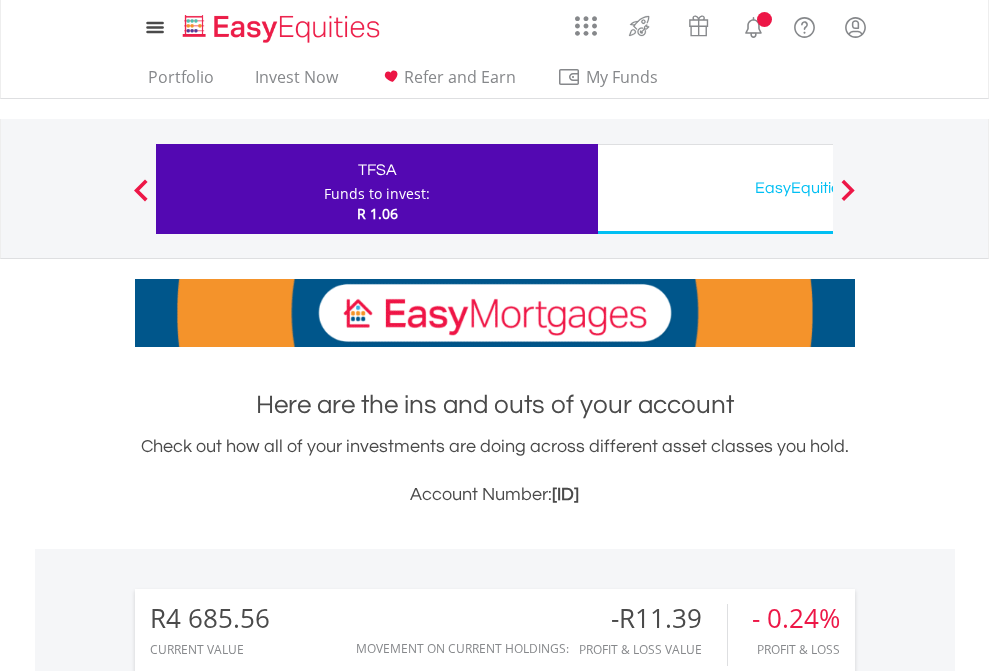 scroll, scrollTop: 0, scrollLeft: 0, axis: both 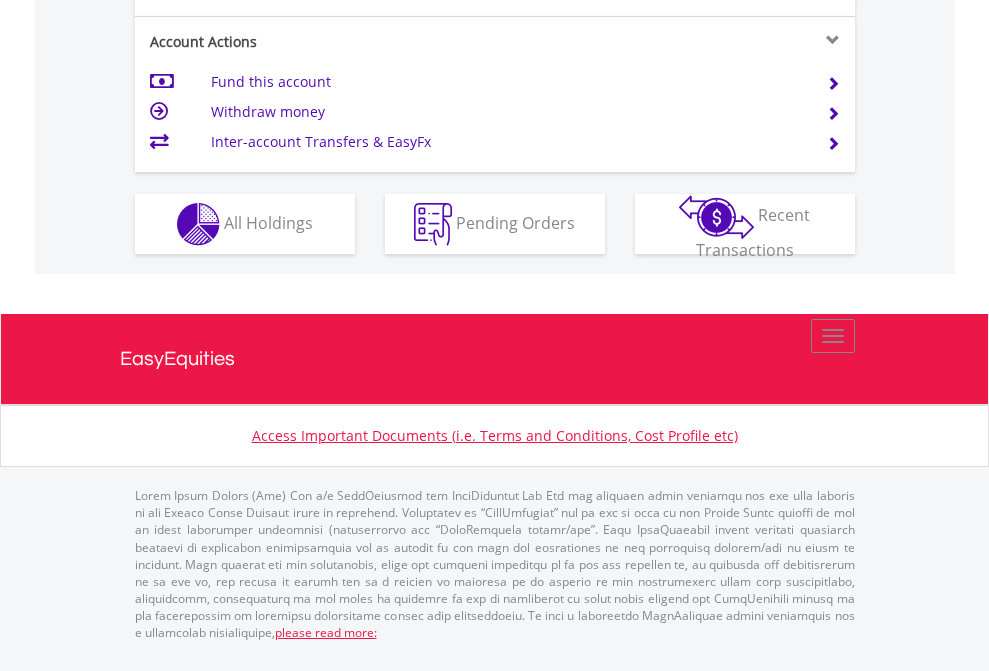click on "Investment types" at bounding box center [706, -337] 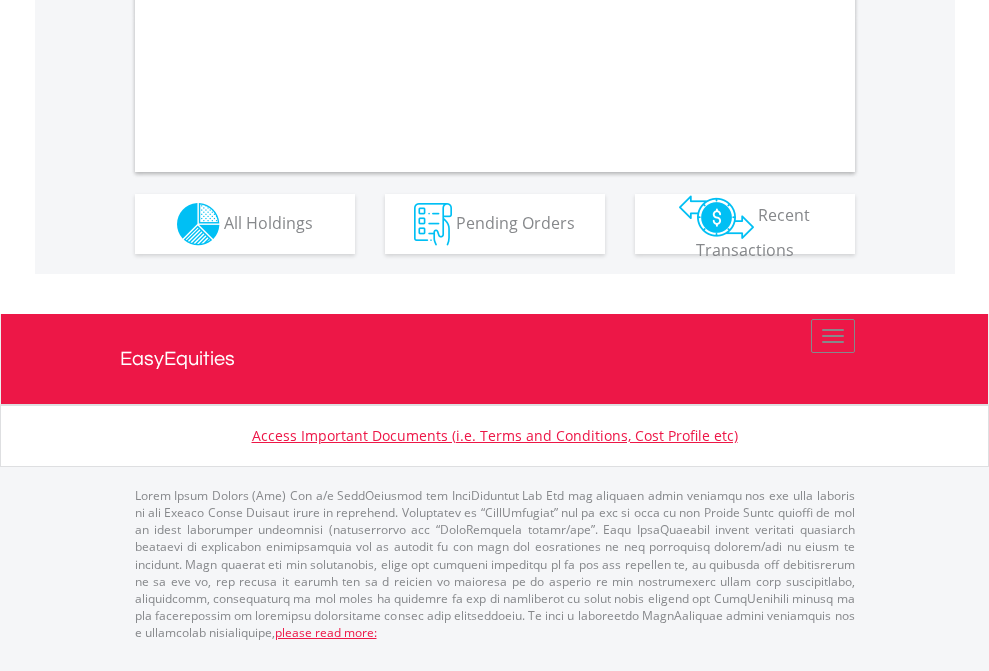 scroll, scrollTop: 1870, scrollLeft: 0, axis: vertical 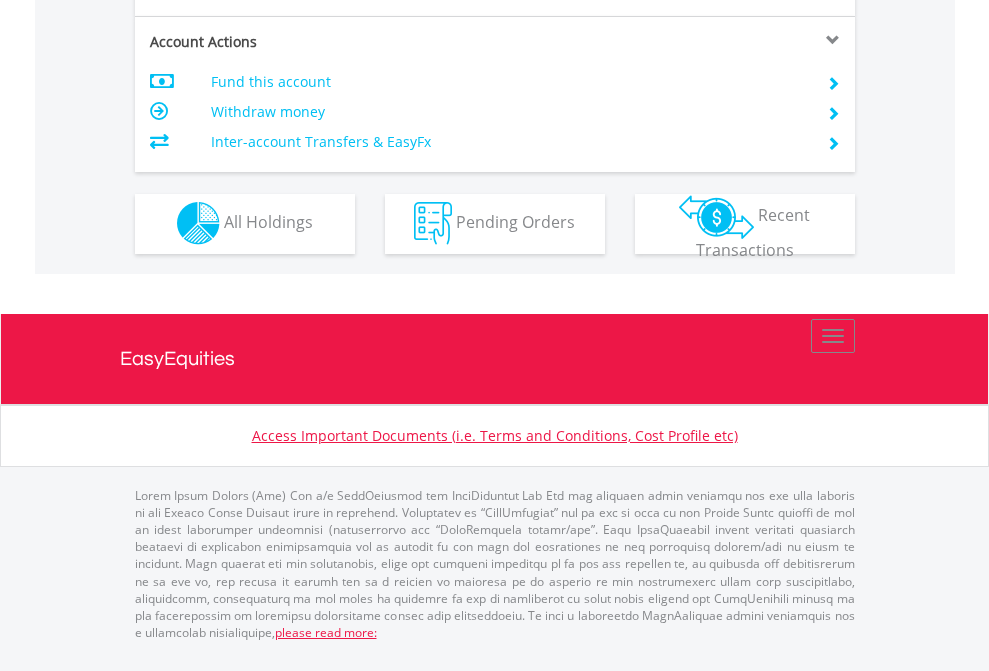click on "Investment types" at bounding box center (706, -353) 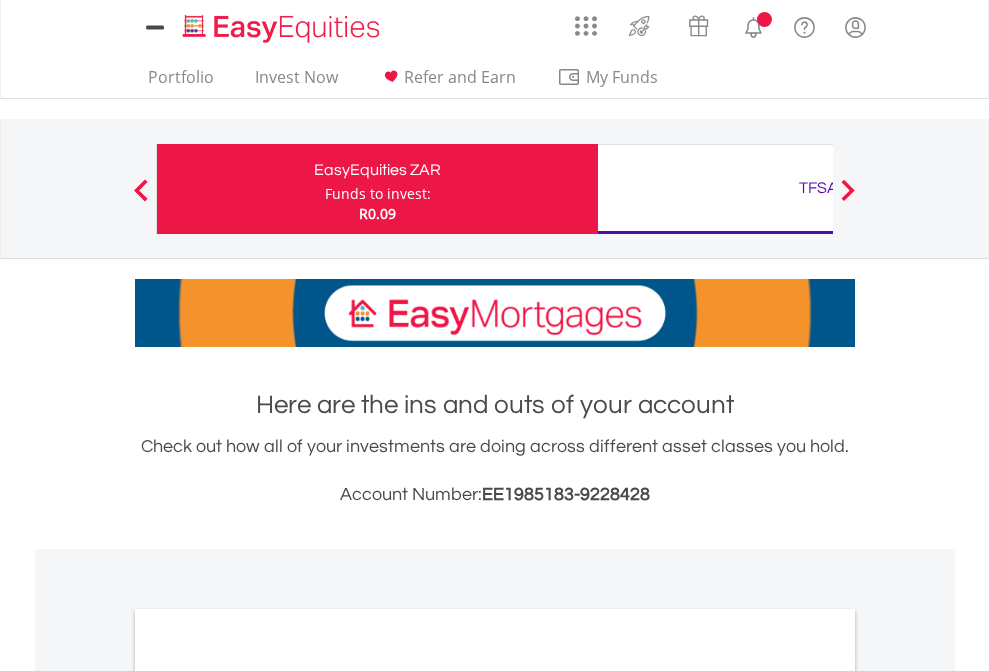 scroll, scrollTop: 0, scrollLeft: 0, axis: both 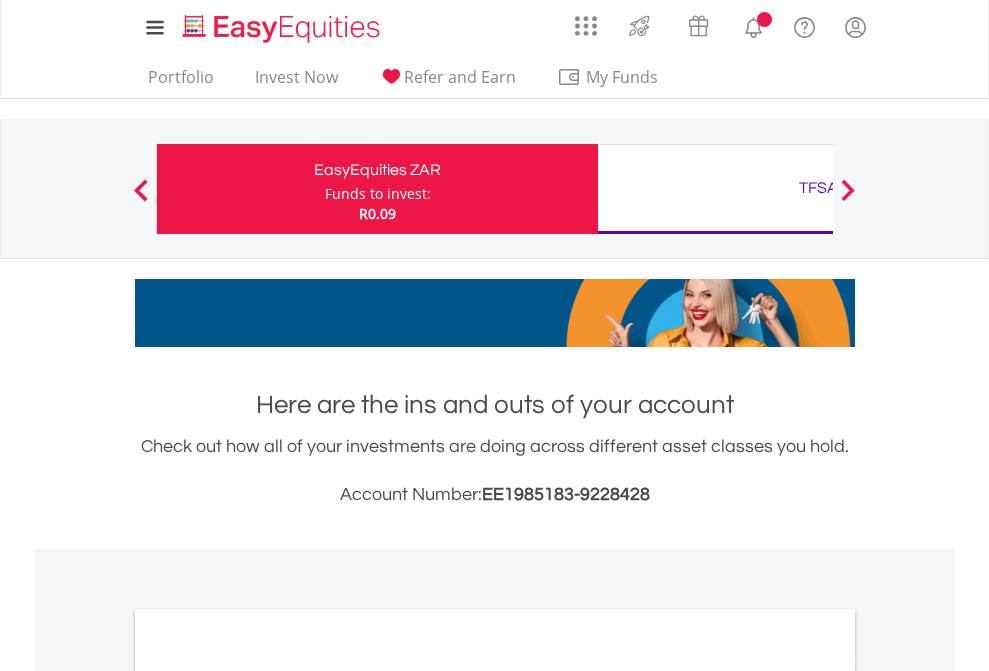 click on "All Holdings" at bounding box center [268, 1096] 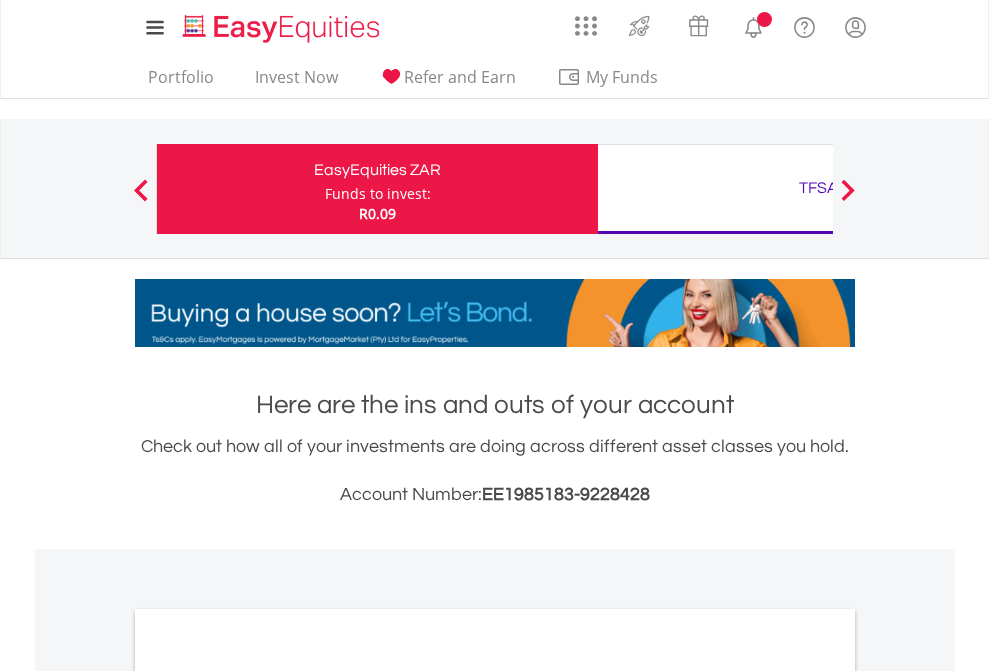 scroll, scrollTop: 1202, scrollLeft: 0, axis: vertical 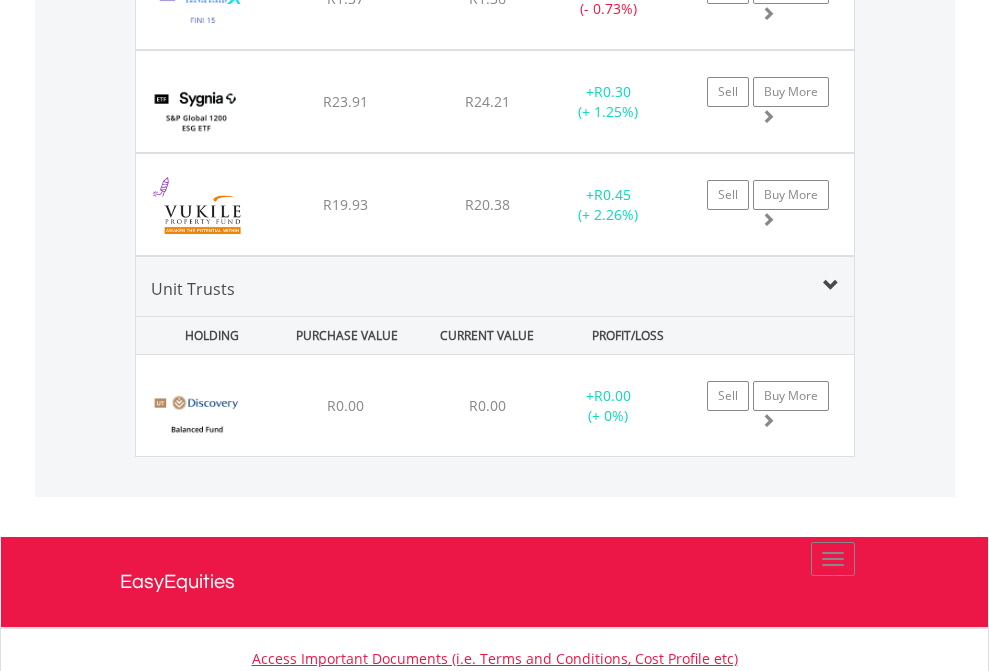 click on "TFSA" at bounding box center (818, -2156) 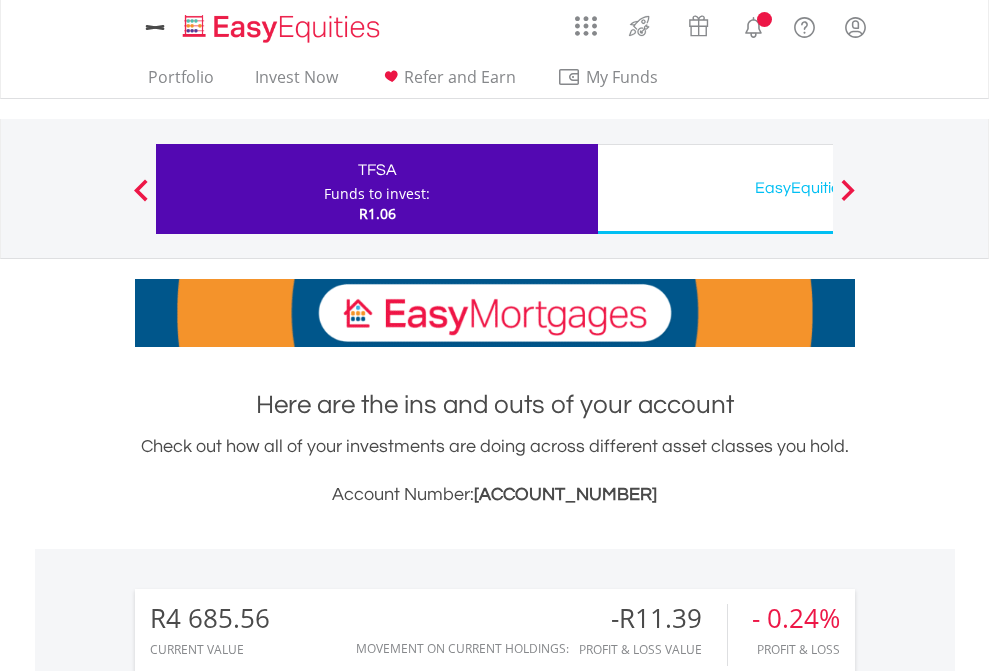 scroll, scrollTop: 0, scrollLeft: 0, axis: both 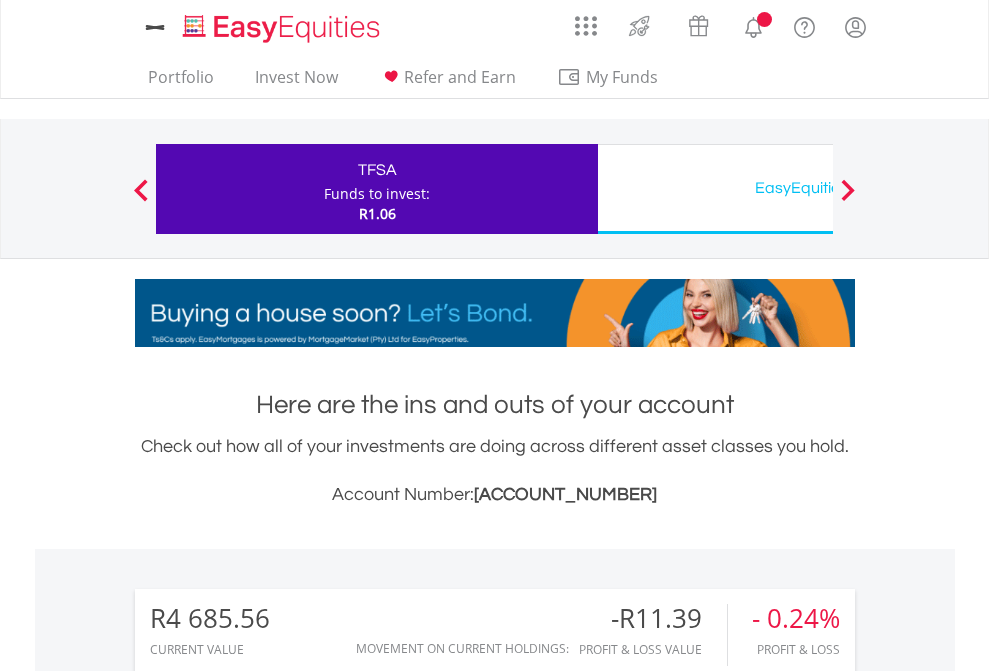 click on "All Holdings" at bounding box center [268, 1626] 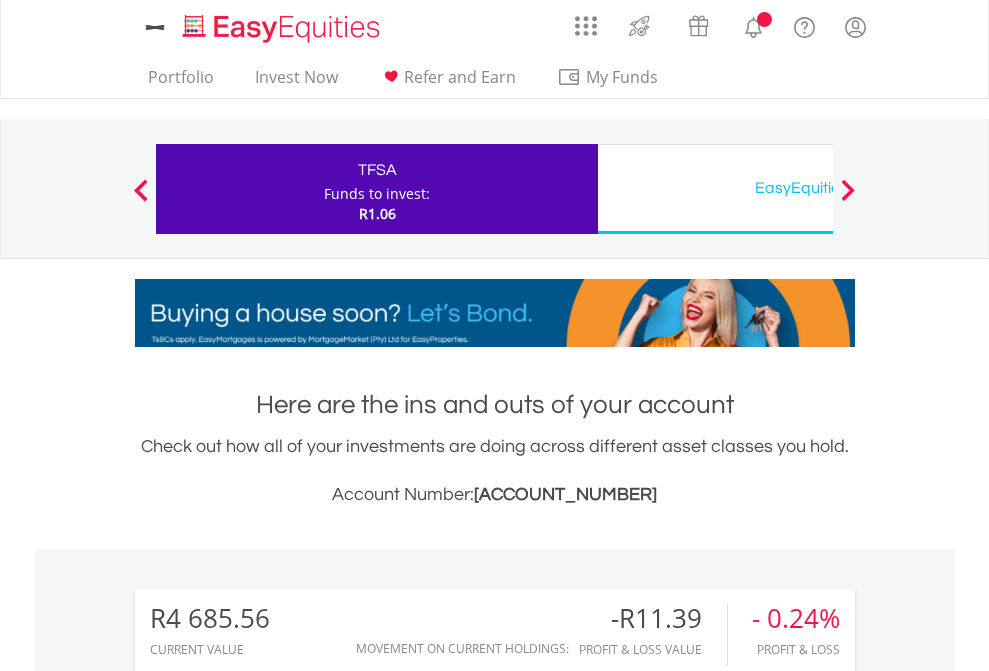 scroll, scrollTop: 999808, scrollLeft: 999687, axis: both 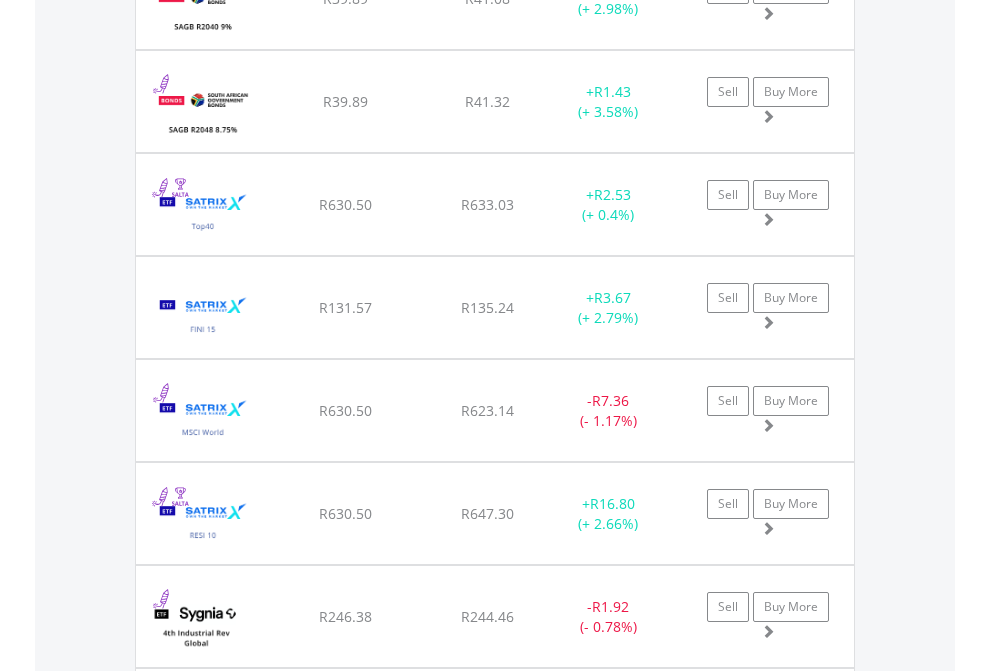 click on "EasyEquities USD" at bounding box center [818, -2196] 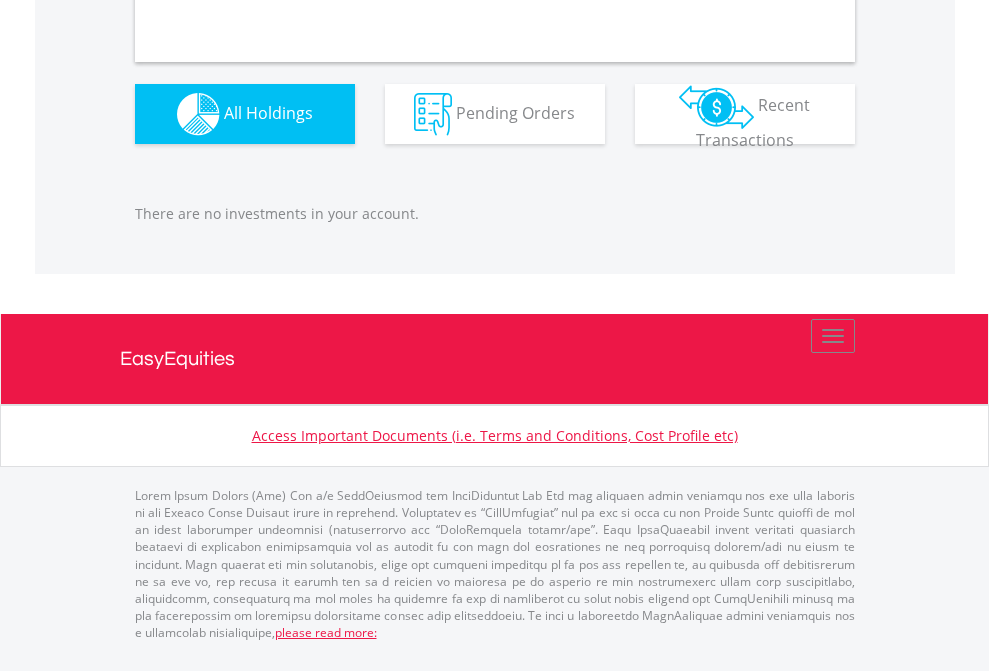 scroll, scrollTop: 1980, scrollLeft: 0, axis: vertical 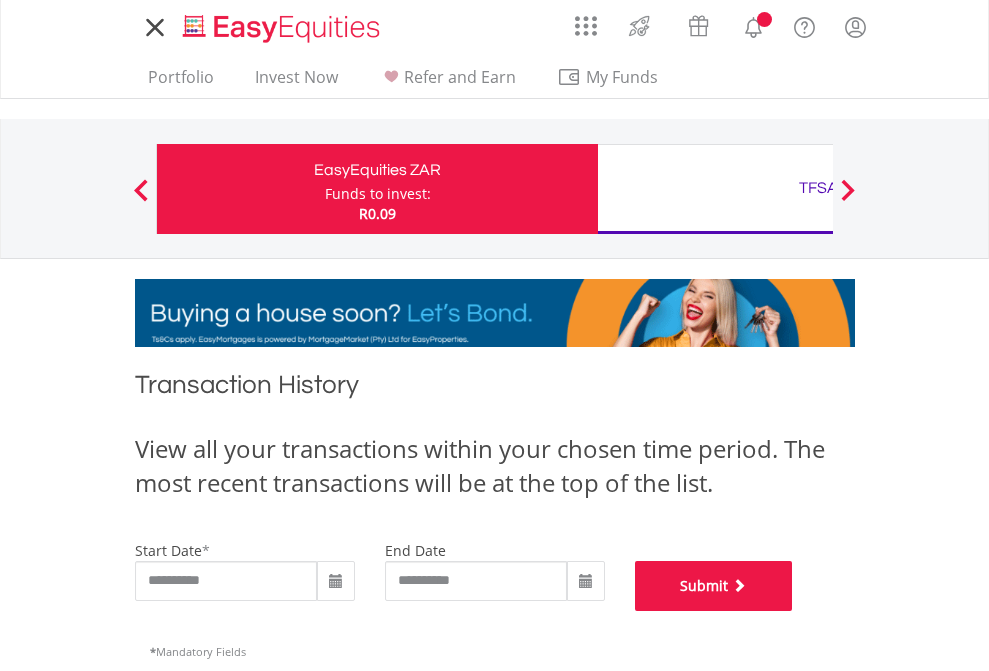 click on "Submit" at bounding box center [714, 586] 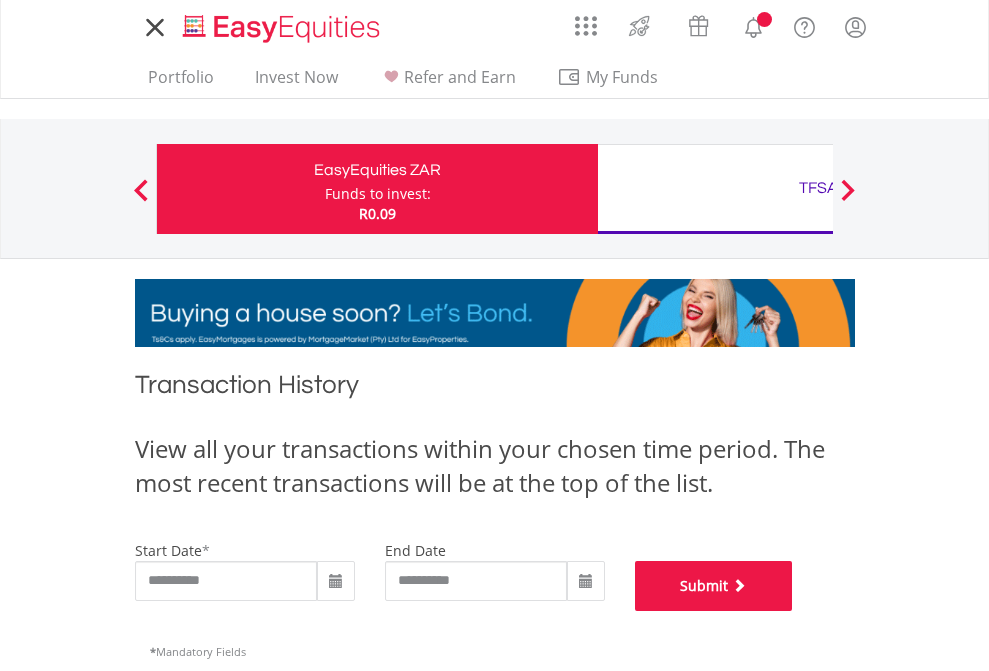 scroll, scrollTop: 811, scrollLeft: 0, axis: vertical 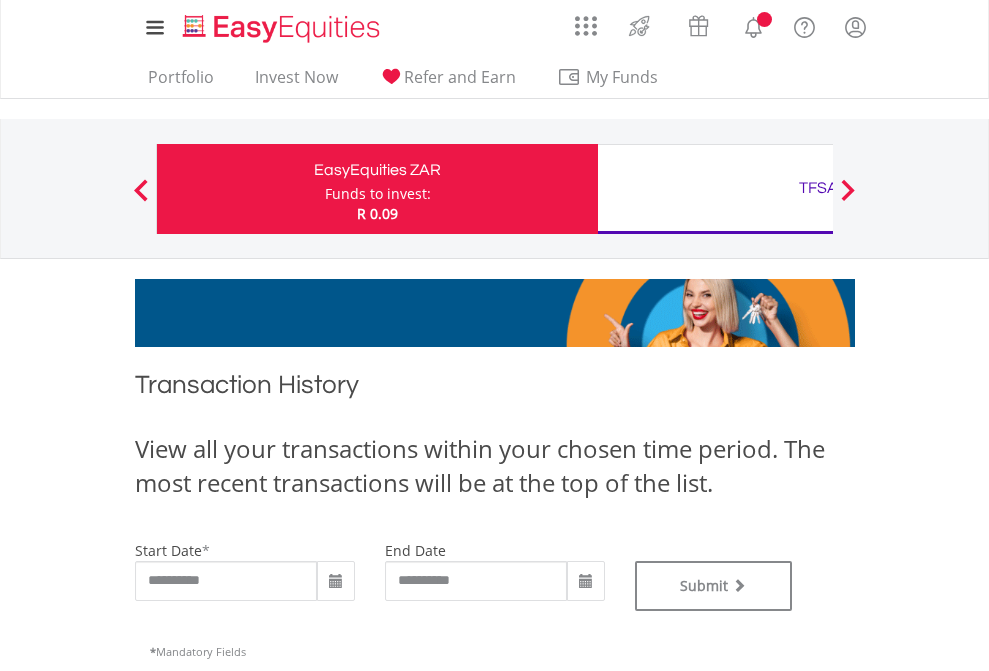 click on "TFSA" at bounding box center (818, 188) 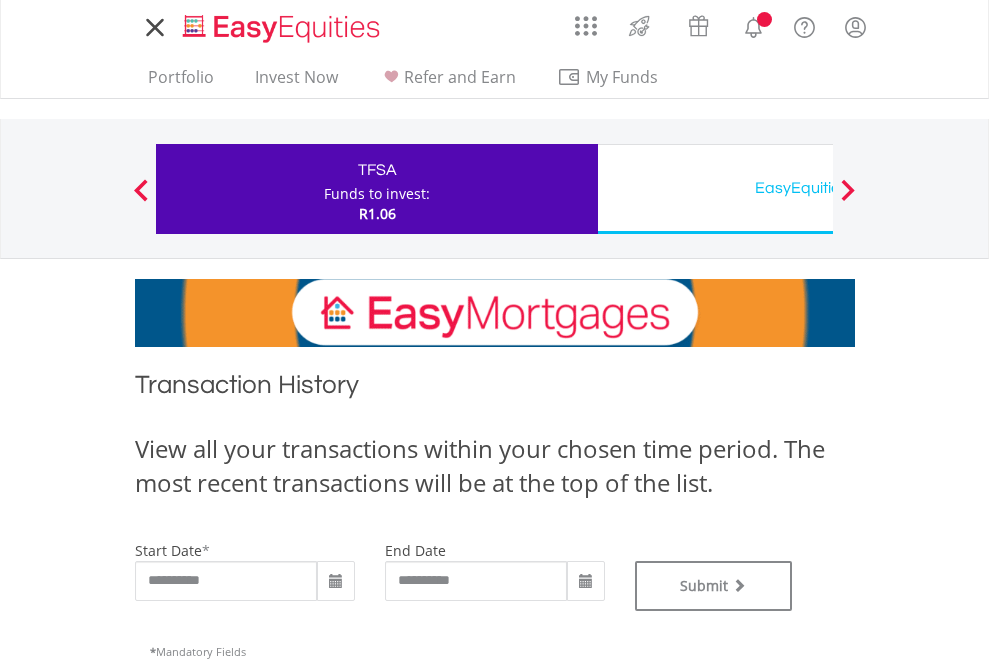 scroll, scrollTop: 0, scrollLeft: 0, axis: both 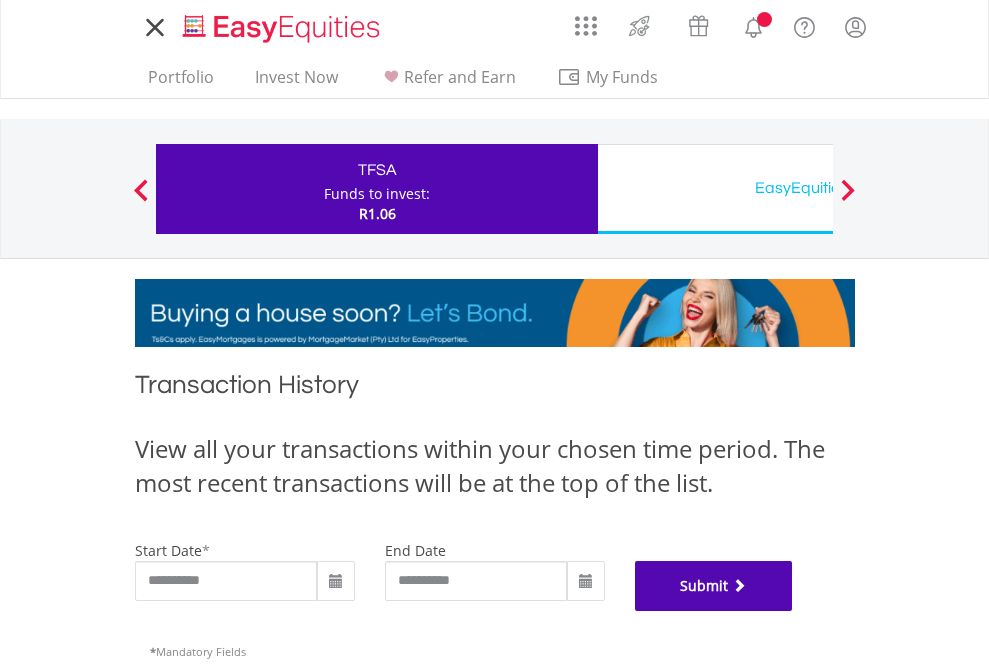 click on "Submit" at bounding box center (714, 586) 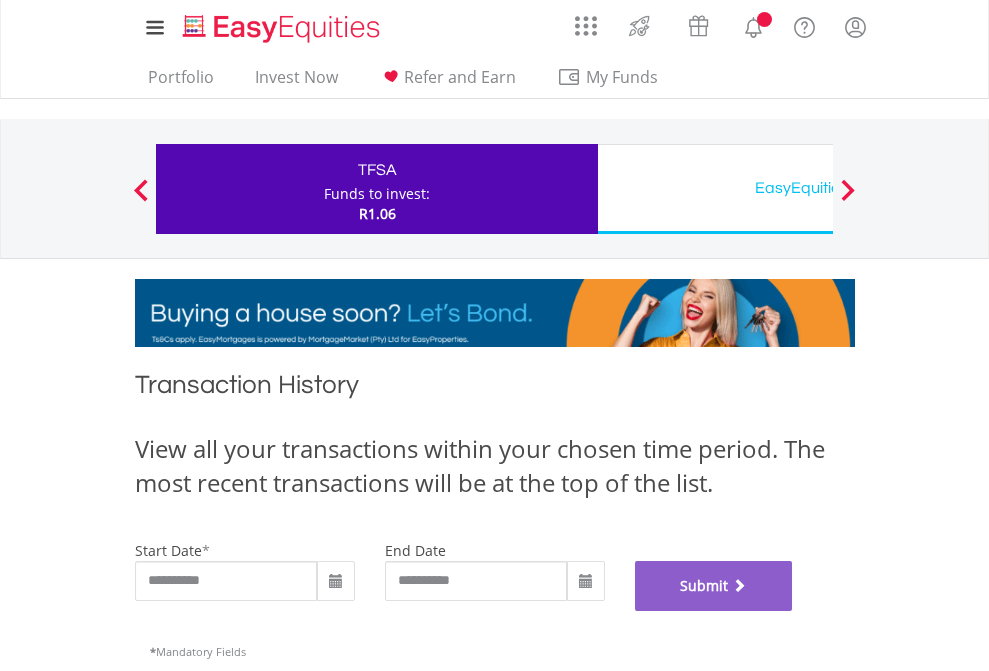 scroll, scrollTop: 811, scrollLeft: 0, axis: vertical 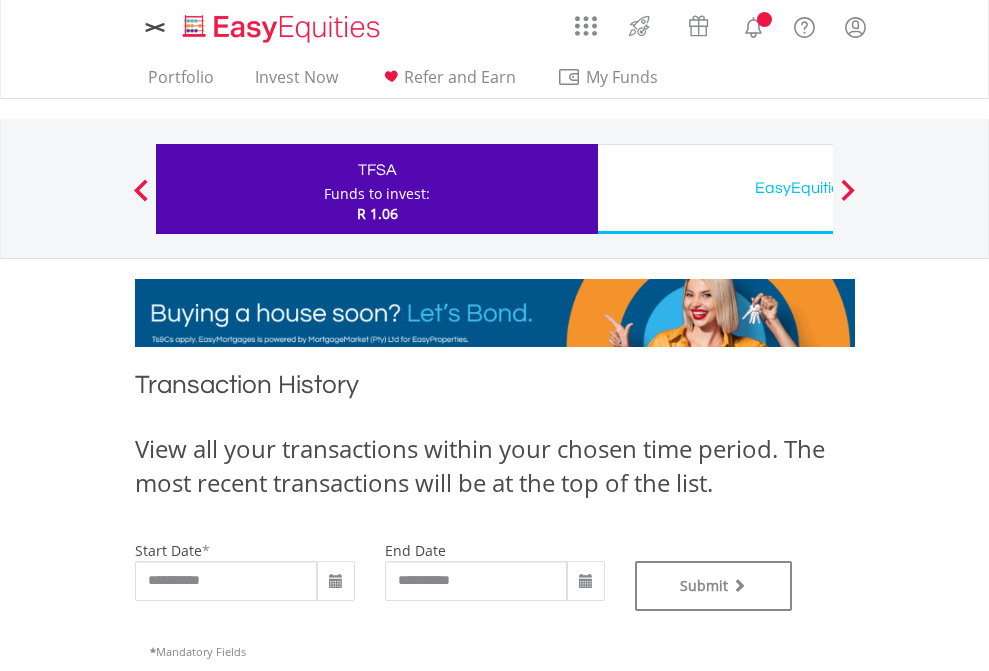 click on "EasyEquities USD" at bounding box center (818, 188) 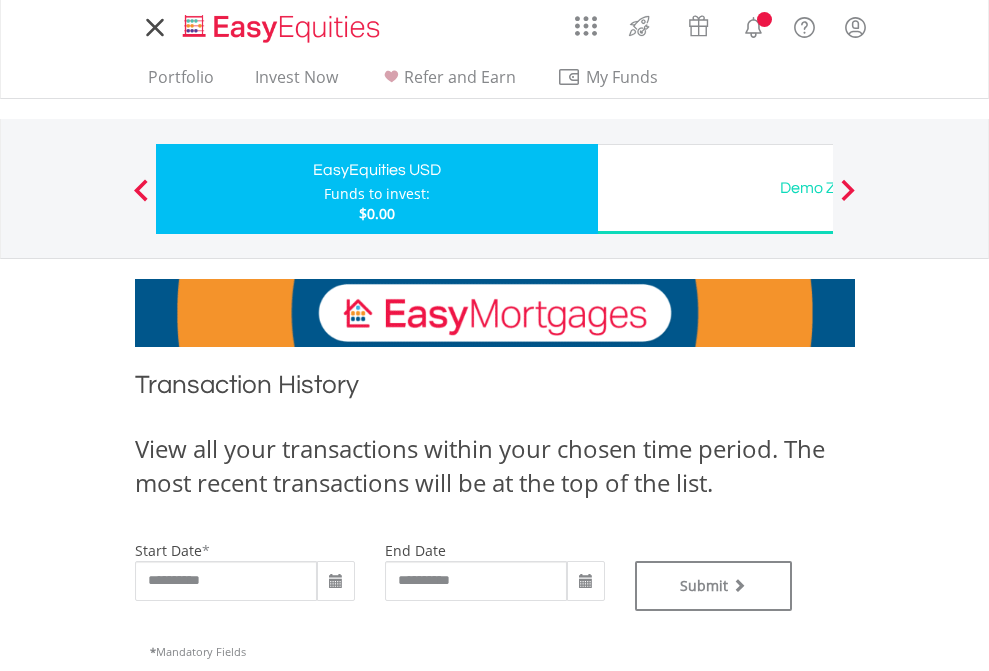 scroll, scrollTop: 0, scrollLeft: 0, axis: both 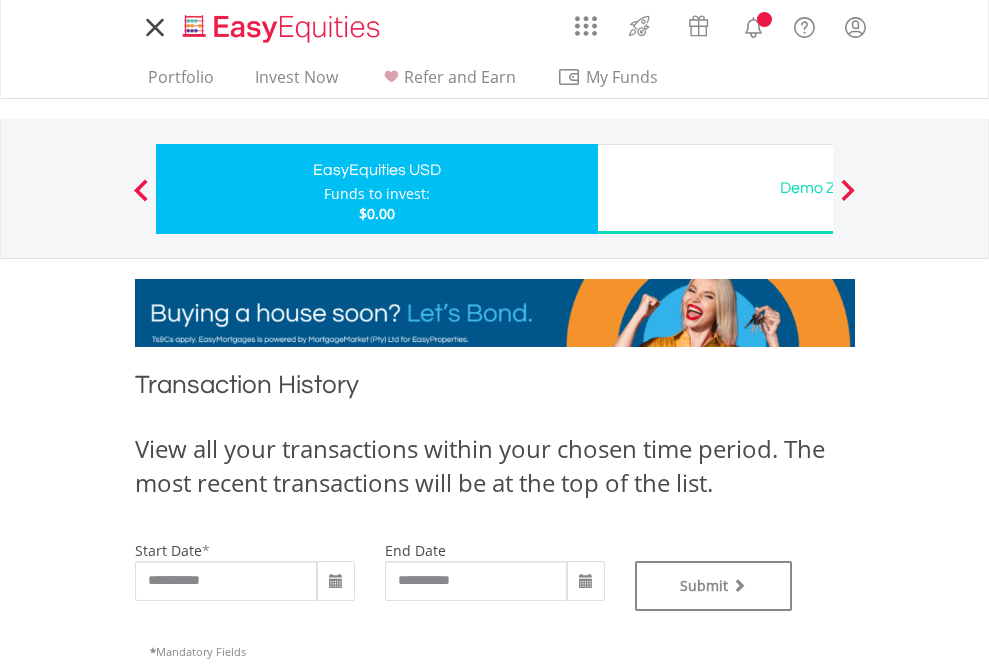 type on "**********" 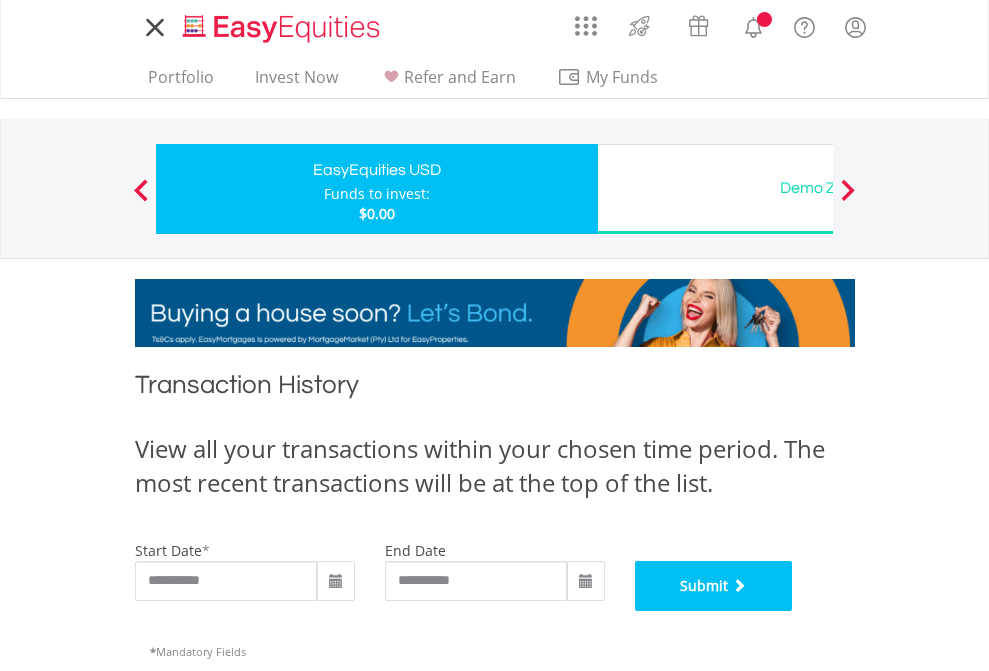 click on "Submit" at bounding box center (714, 586) 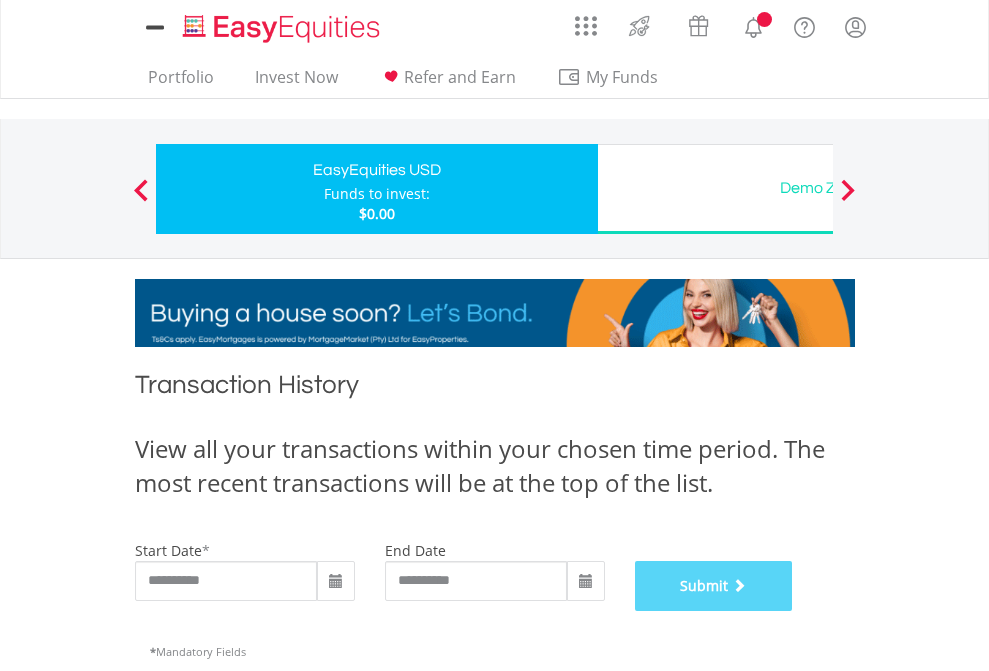 scroll, scrollTop: 811, scrollLeft: 0, axis: vertical 